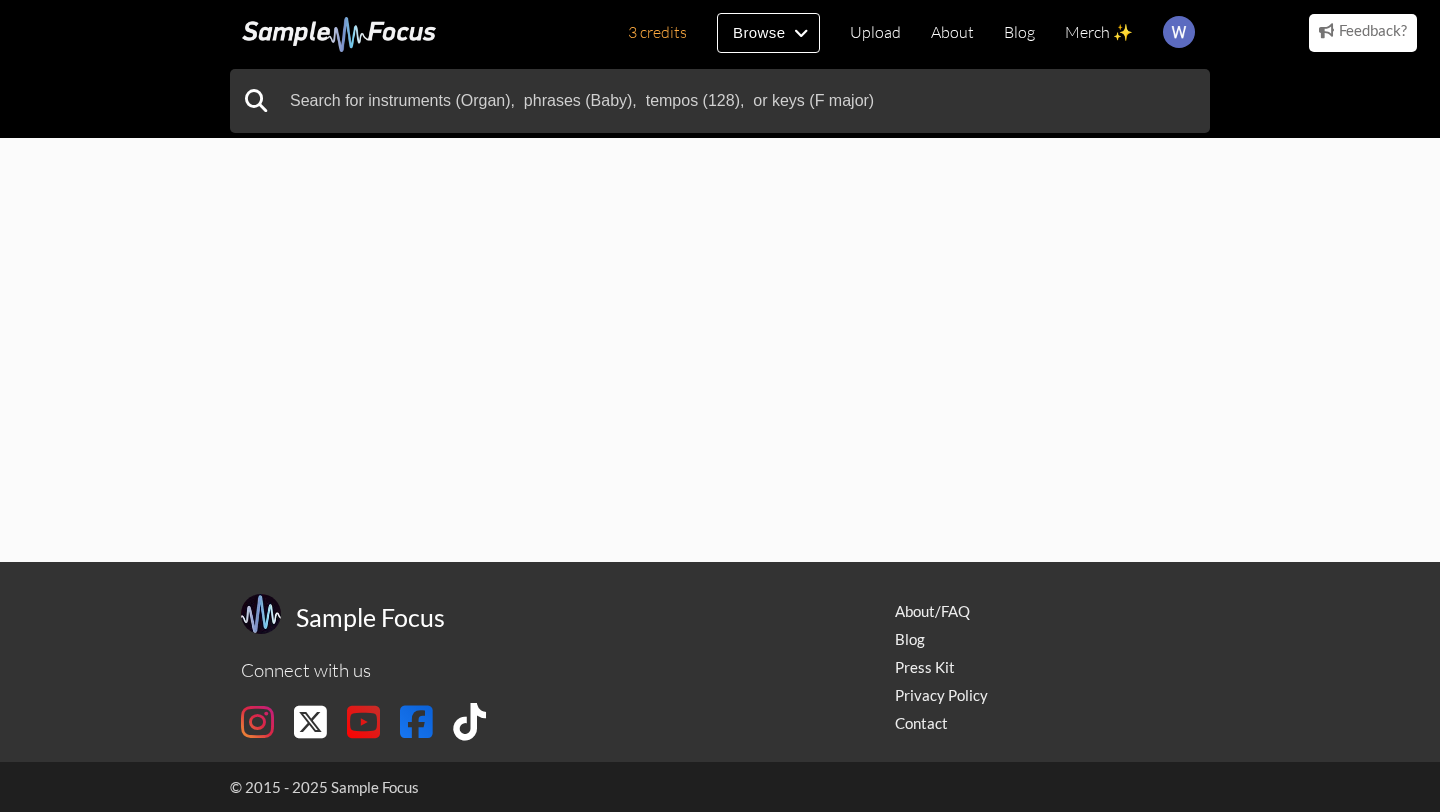 scroll, scrollTop: 0, scrollLeft: 0, axis: both 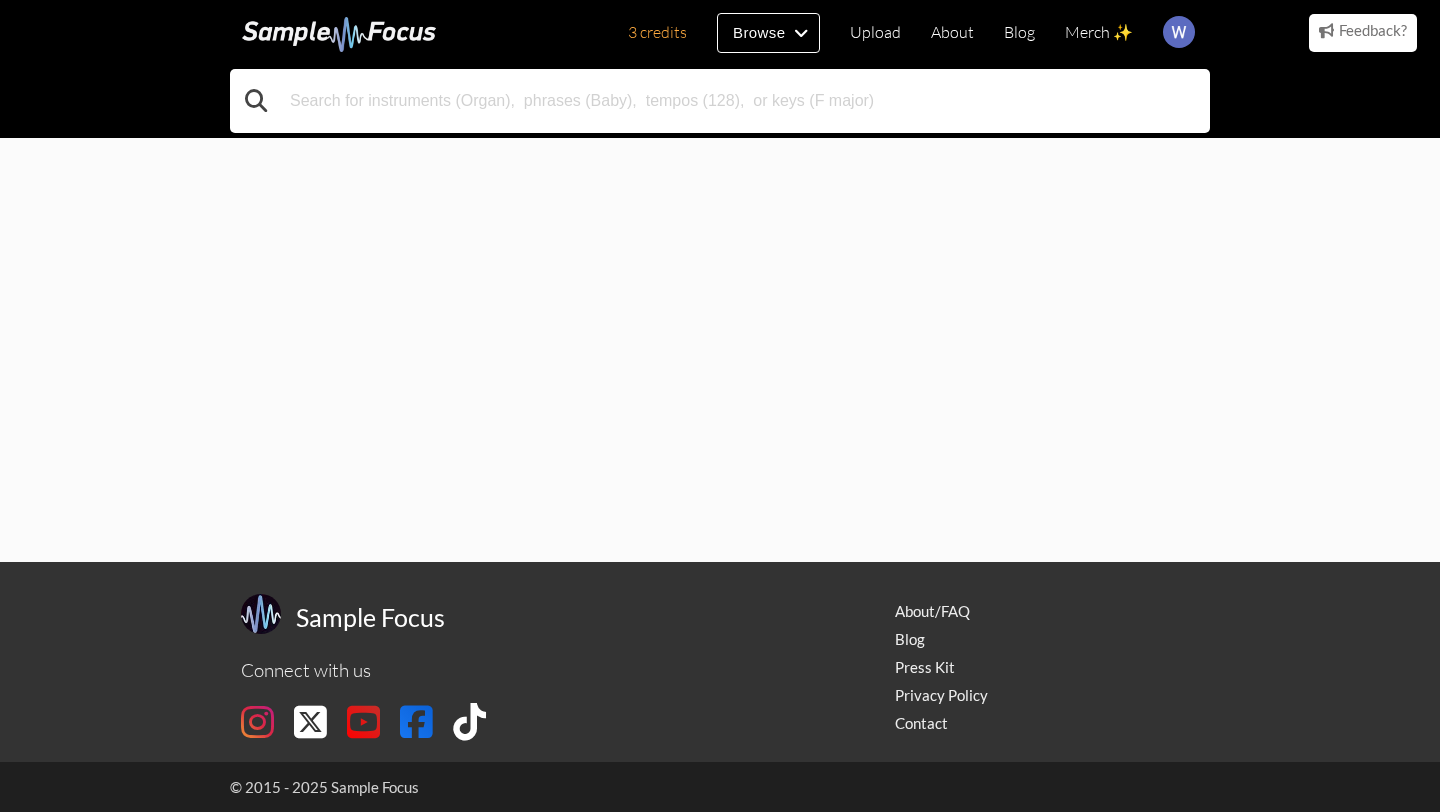 click at bounding box center [720, 101] 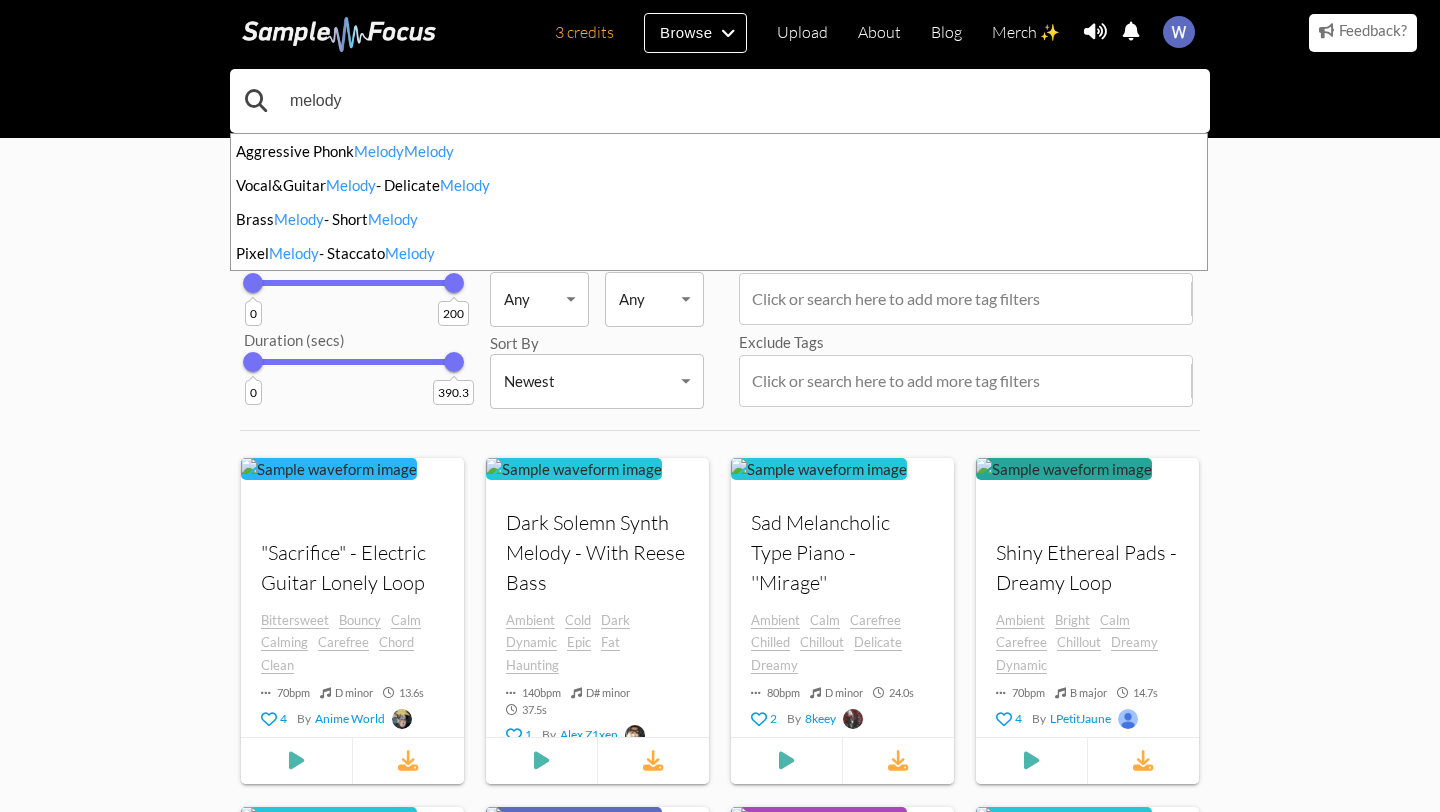 type on "melody" 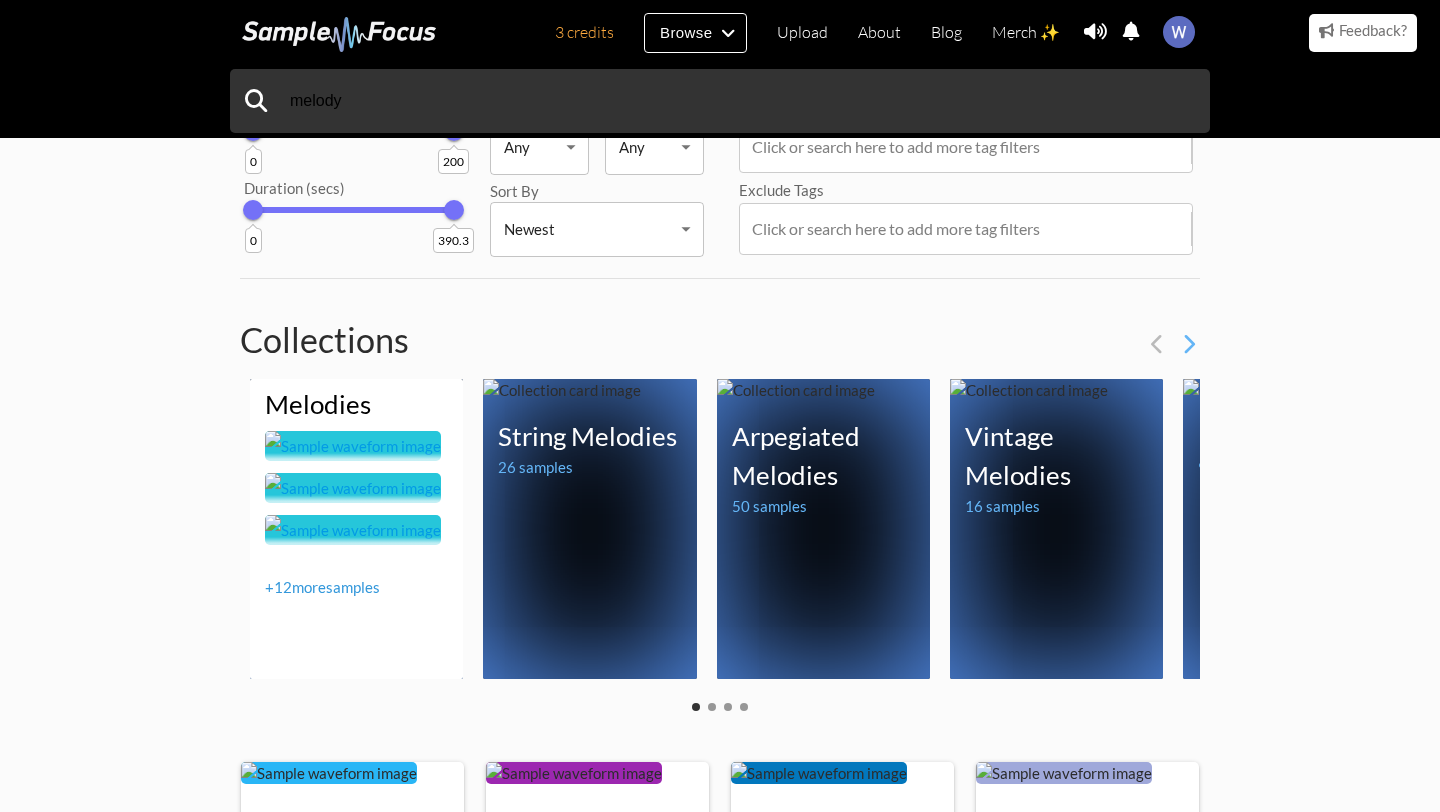 scroll, scrollTop: 139, scrollLeft: 0, axis: vertical 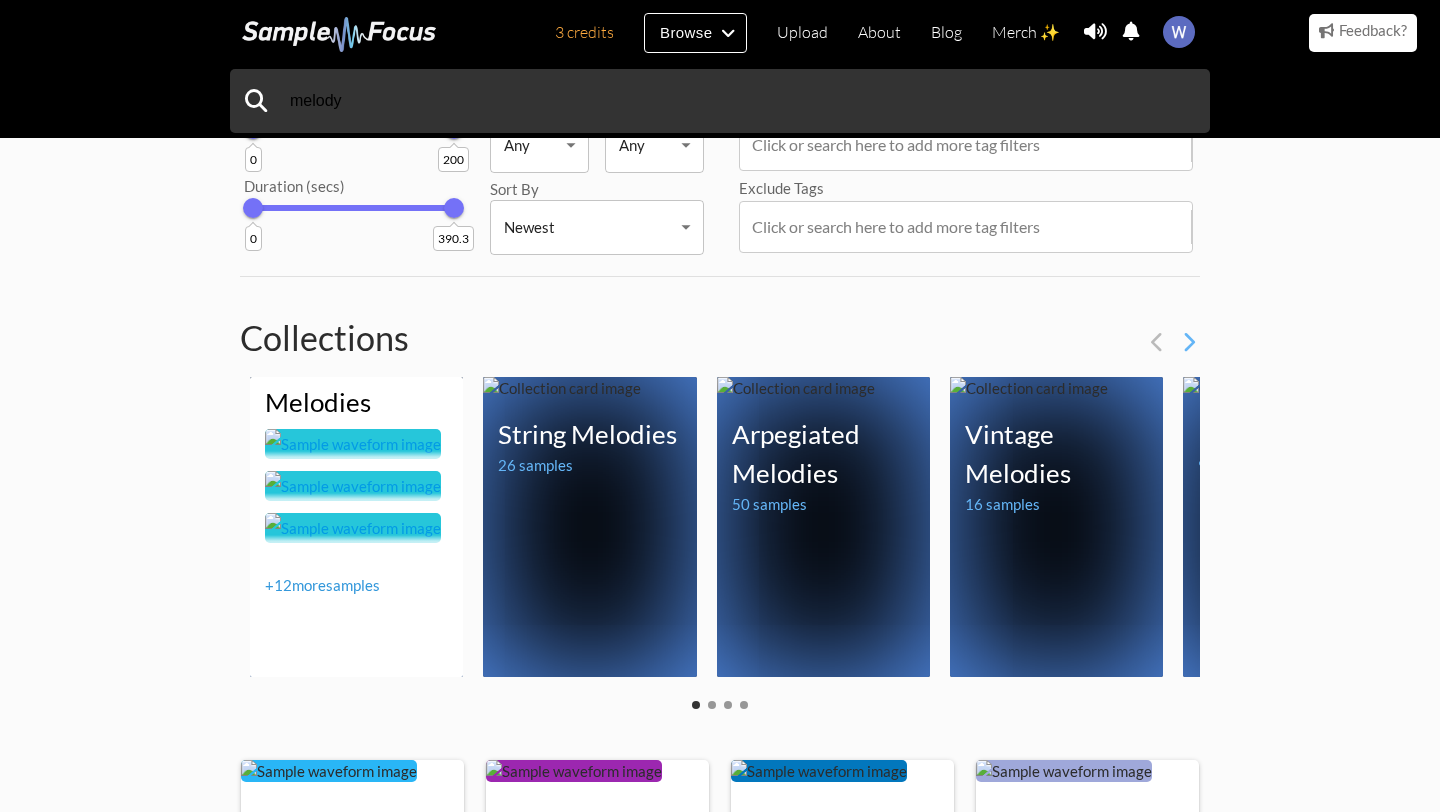 click at bounding box center (356, 503) 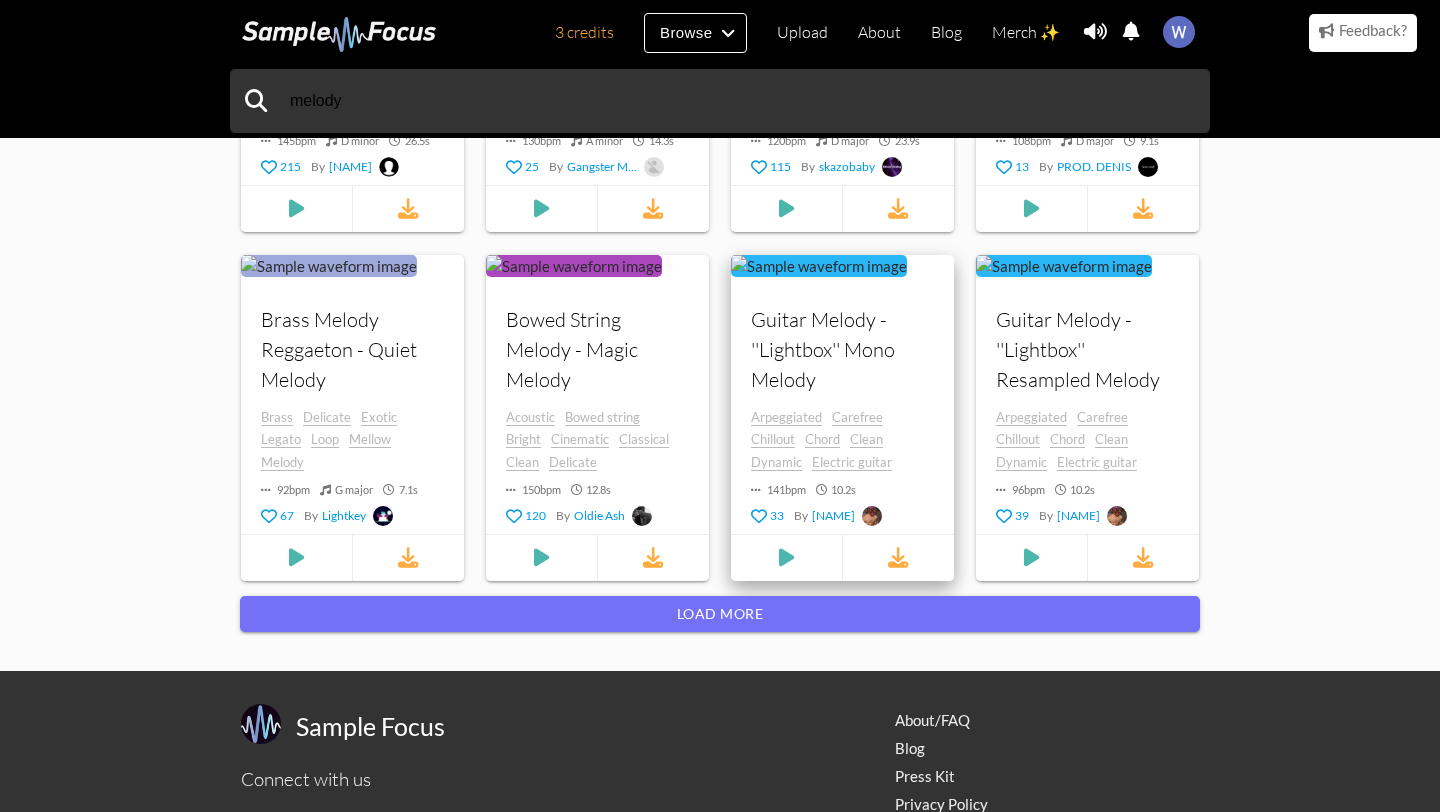 scroll, scrollTop: 2149, scrollLeft: 0, axis: vertical 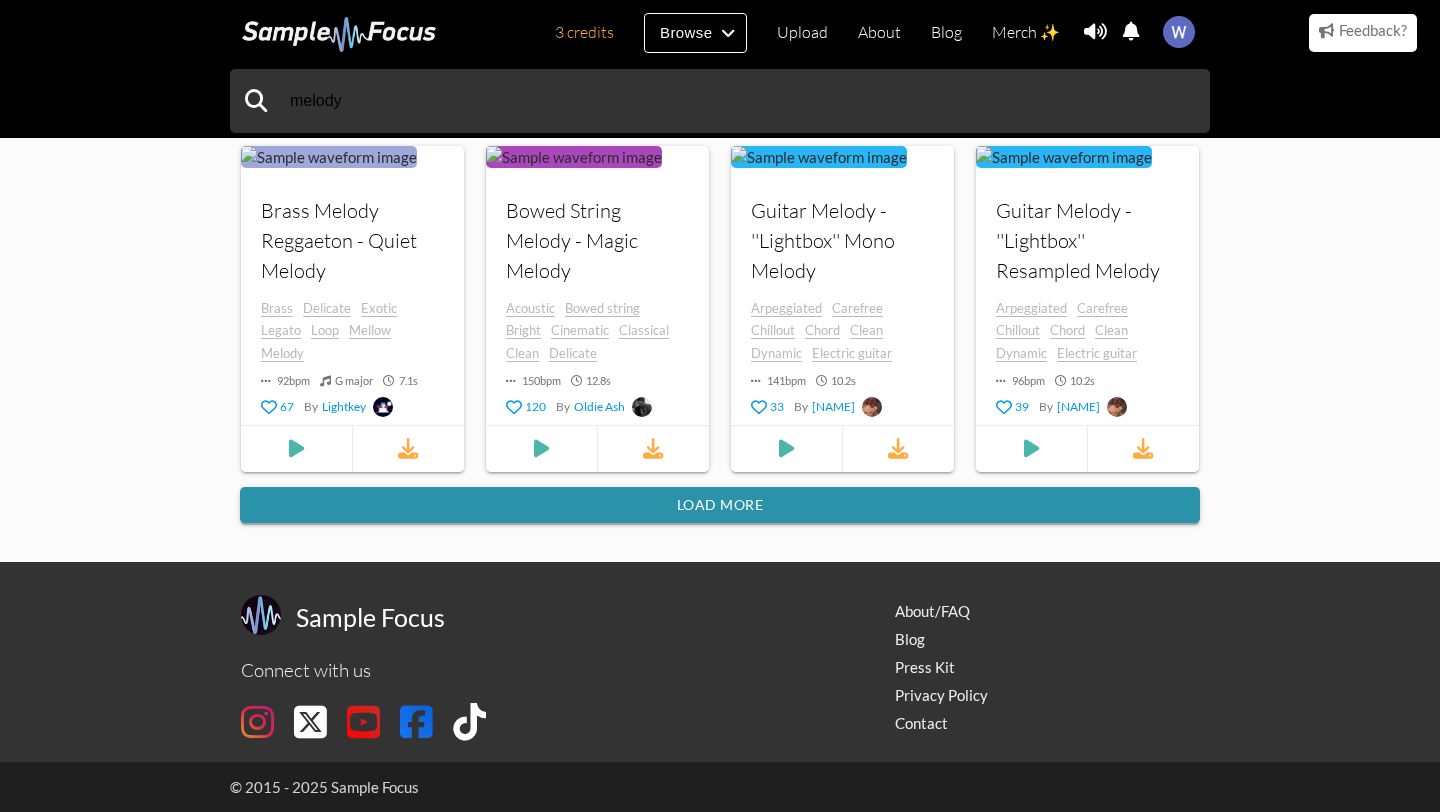 click on "Load more" at bounding box center (720, 505) 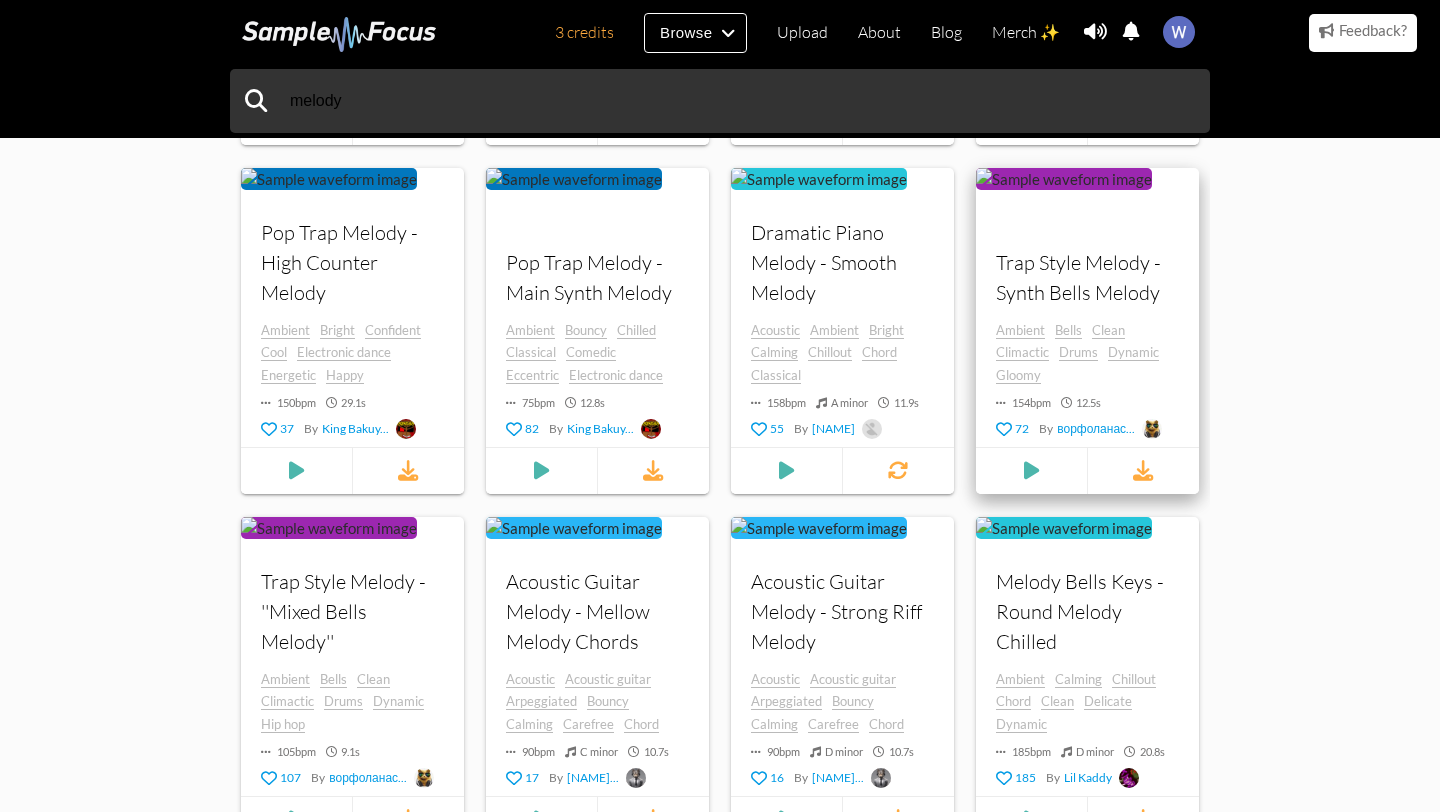 scroll, scrollTop: 3911, scrollLeft: 0, axis: vertical 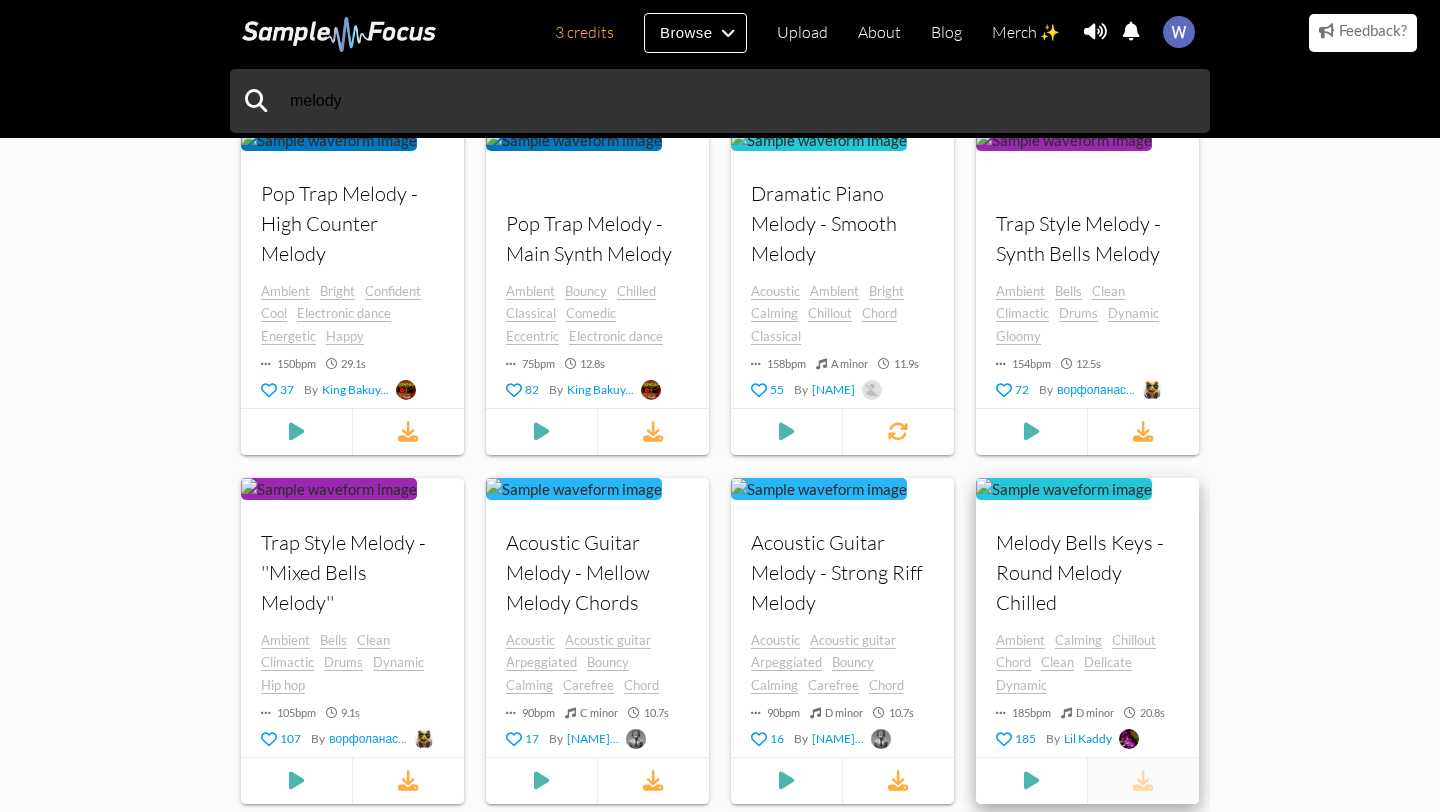 click at bounding box center [1143, 781] 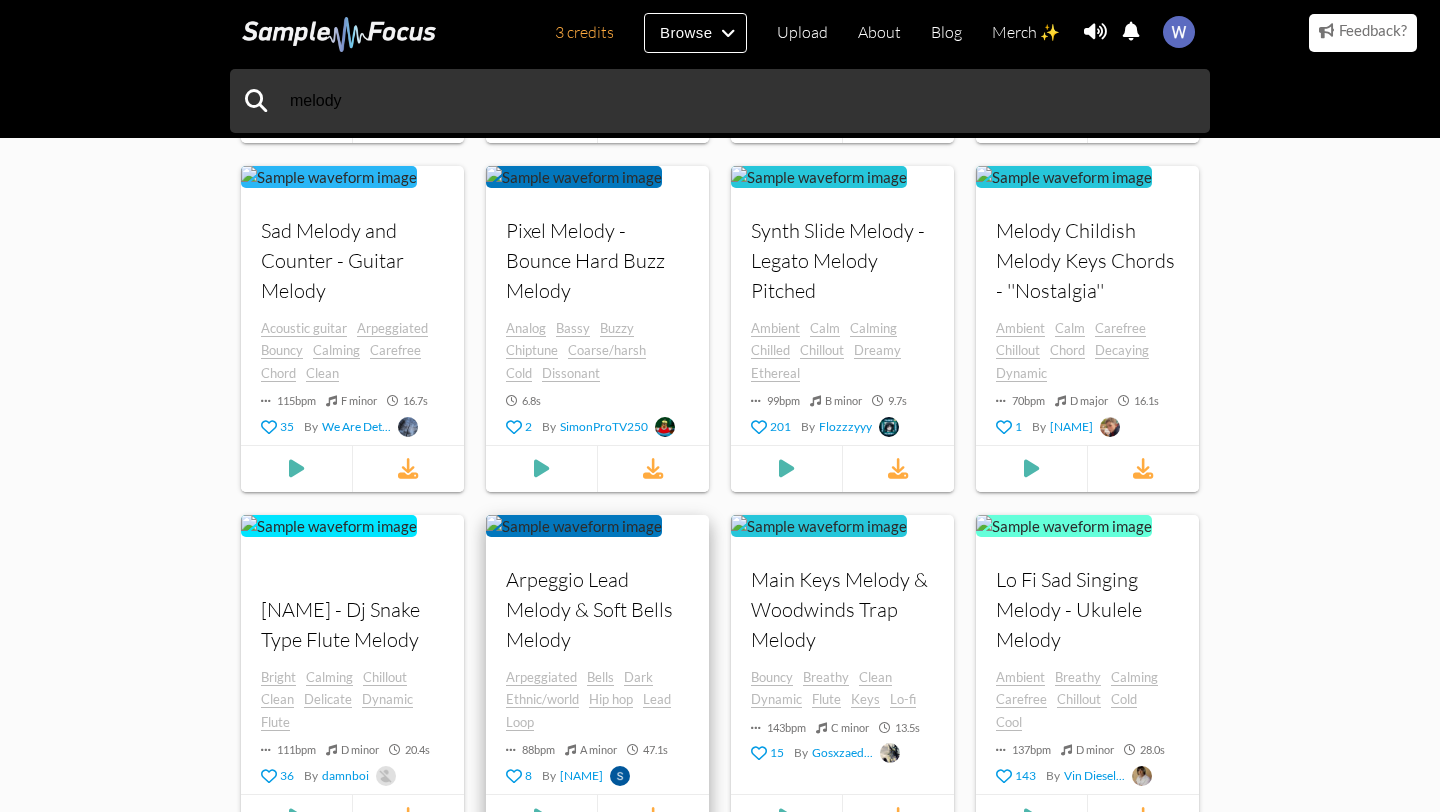 scroll, scrollTop: 3086, scrollLeft: 0, axis: vertical 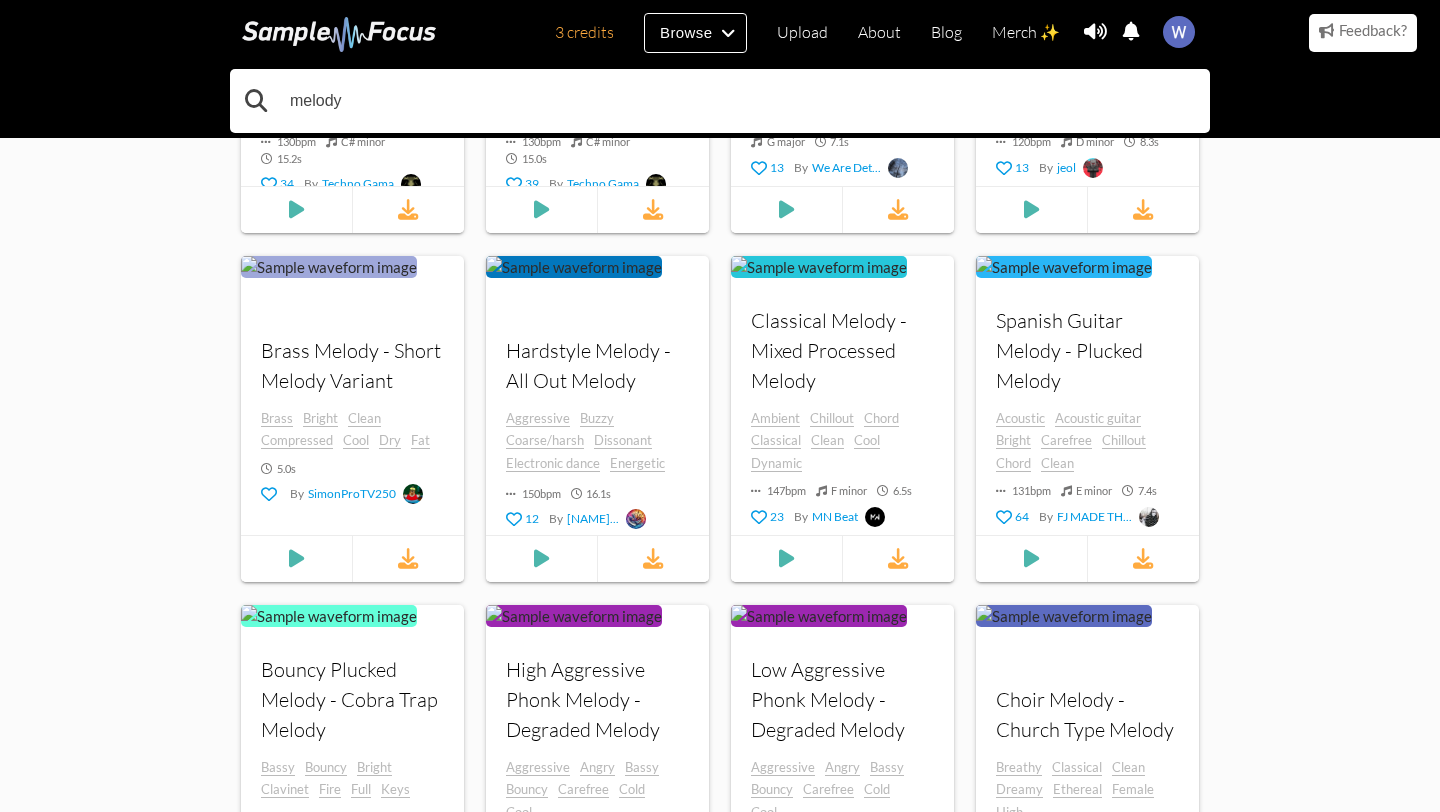 click on "melody" at bounding box center (720, 101) 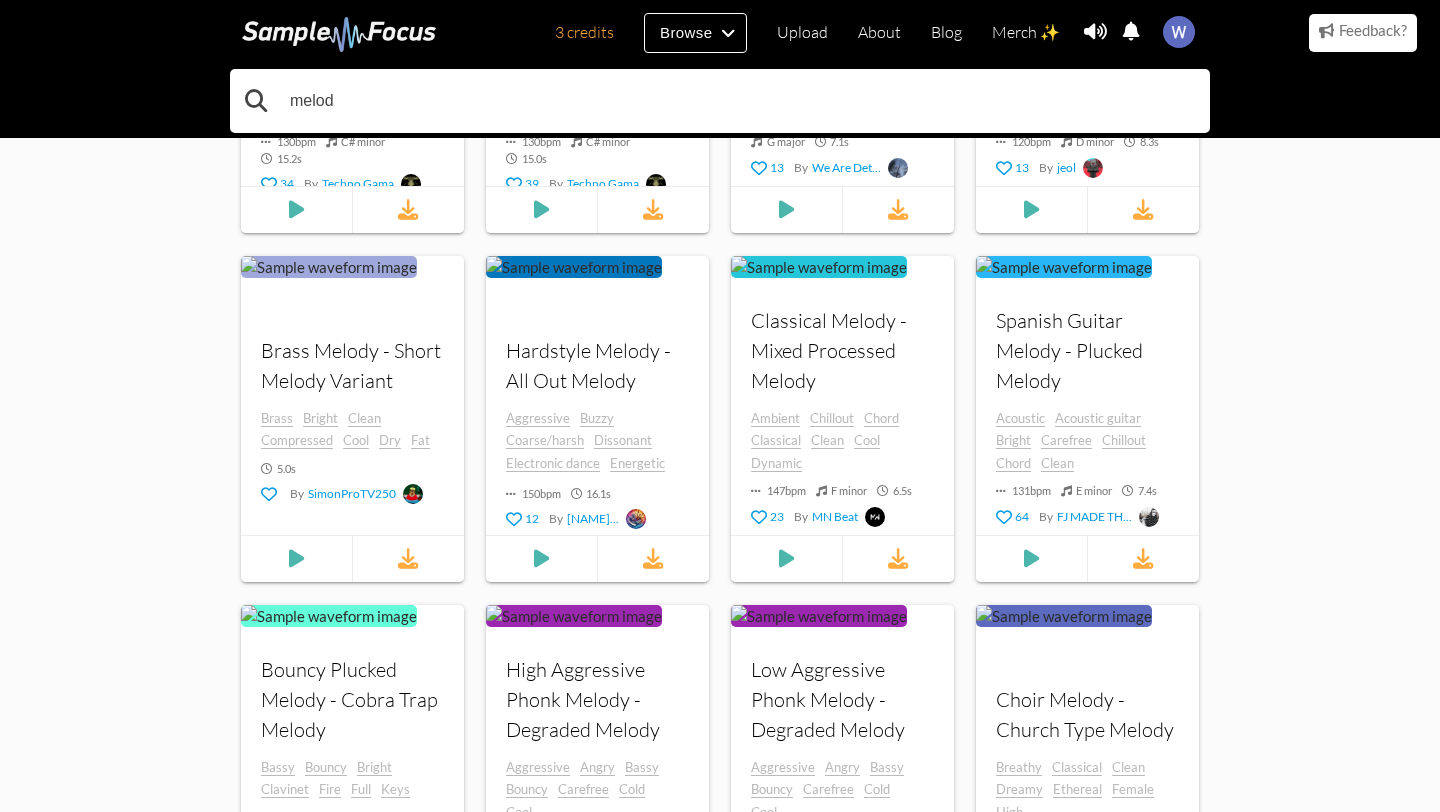 type on "melo" 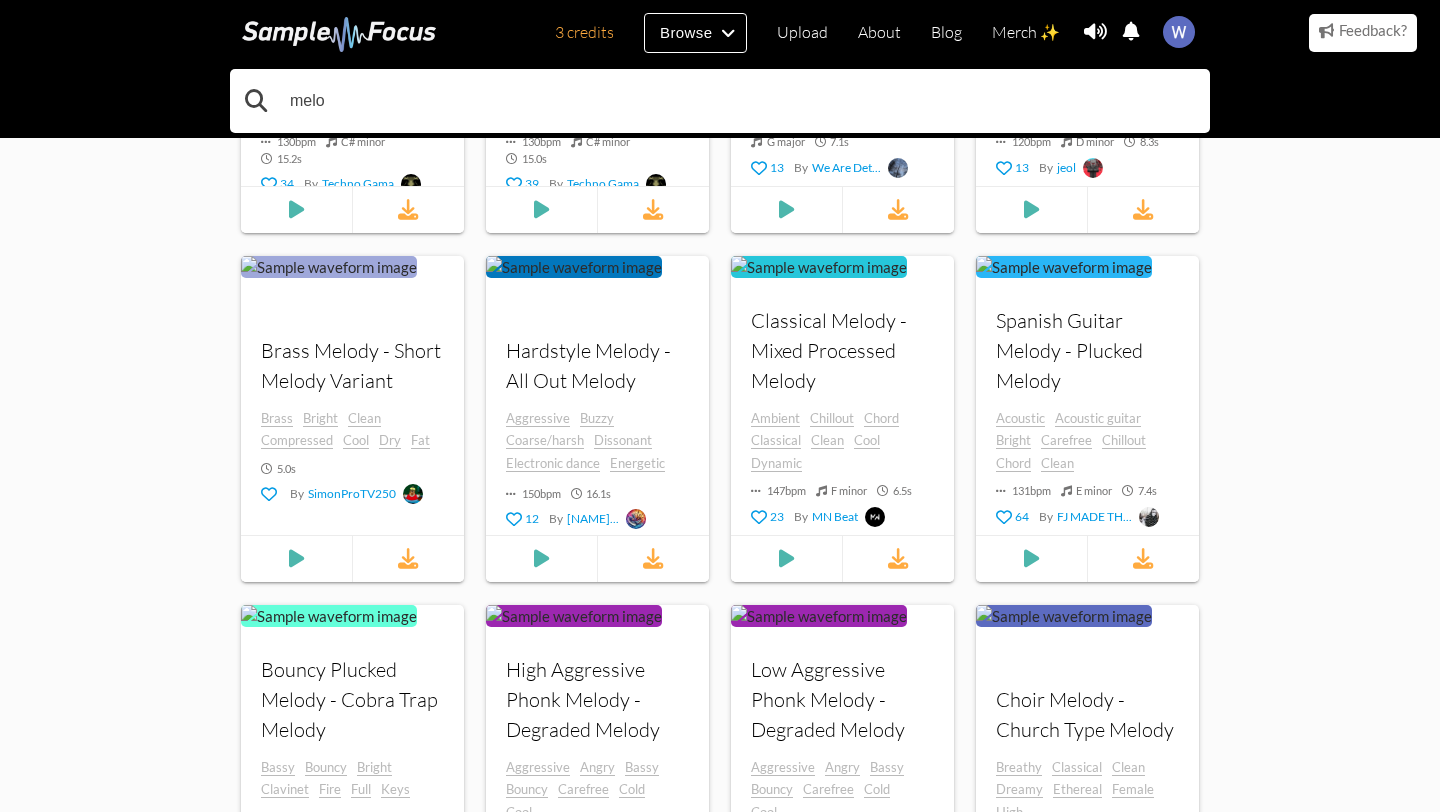 click on "melo" at bounding box center (720, 101) 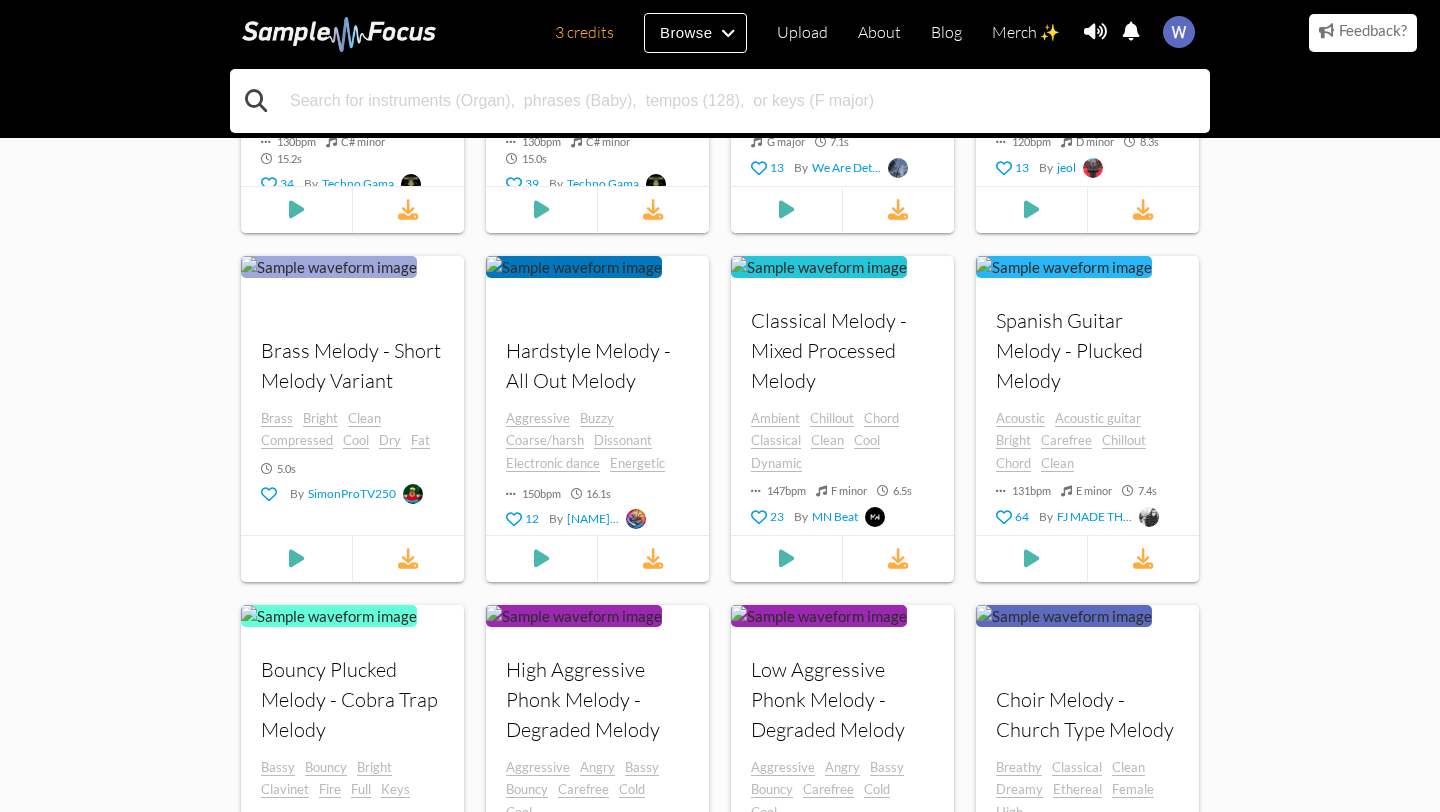 scroll, scrollTop: 2192, scrollLeft: 0, axis: vertical 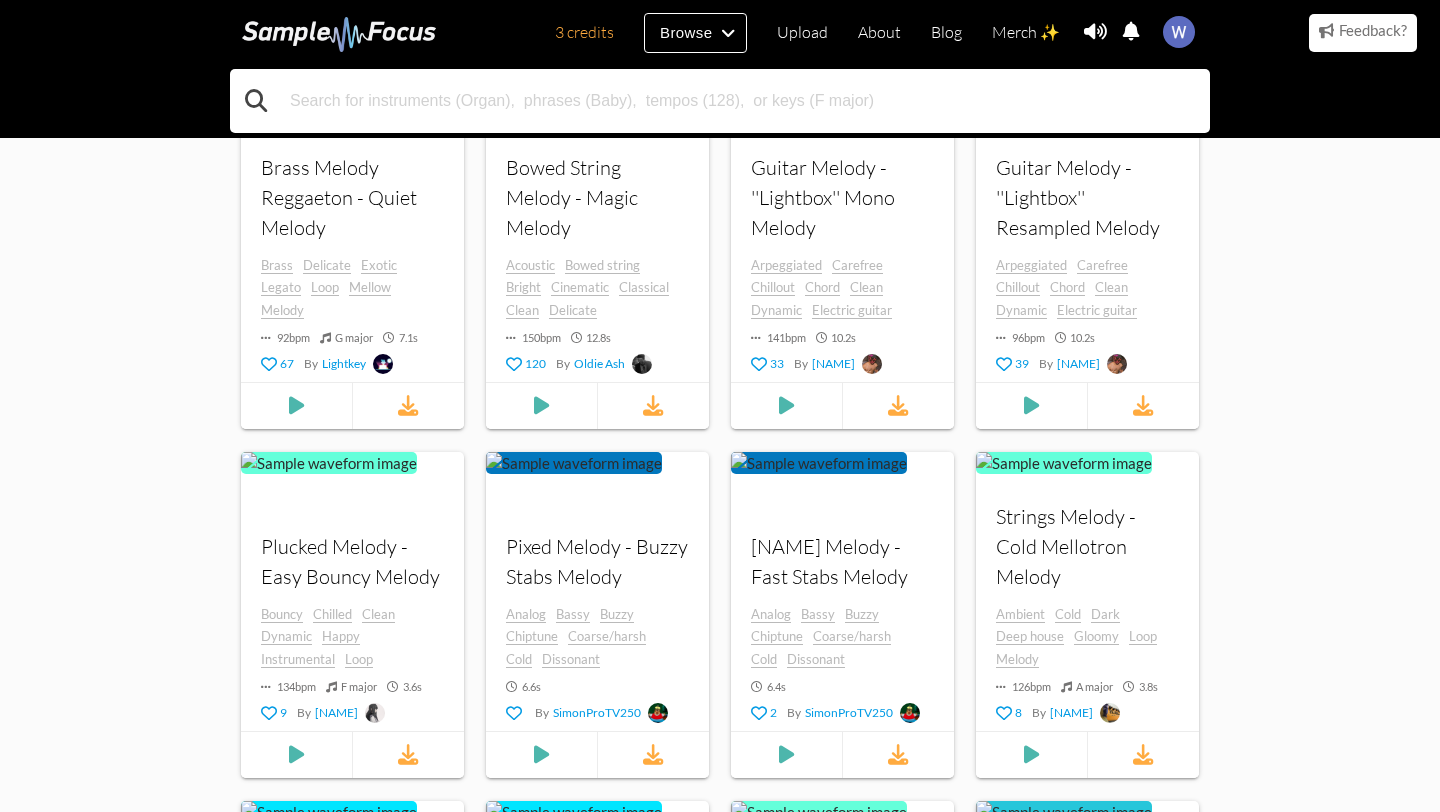 click at bounding box center [720, 101] 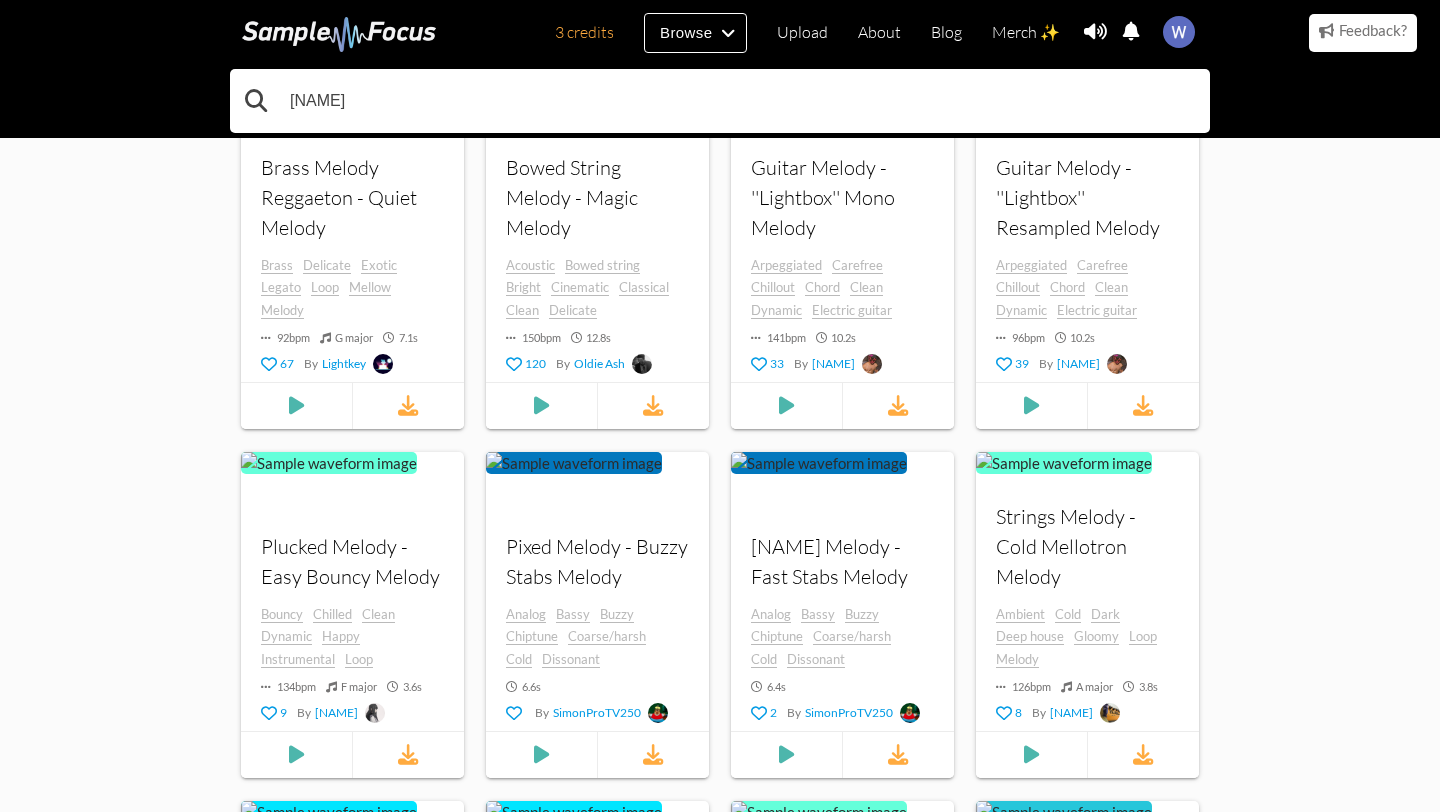 type on "hihatlop" 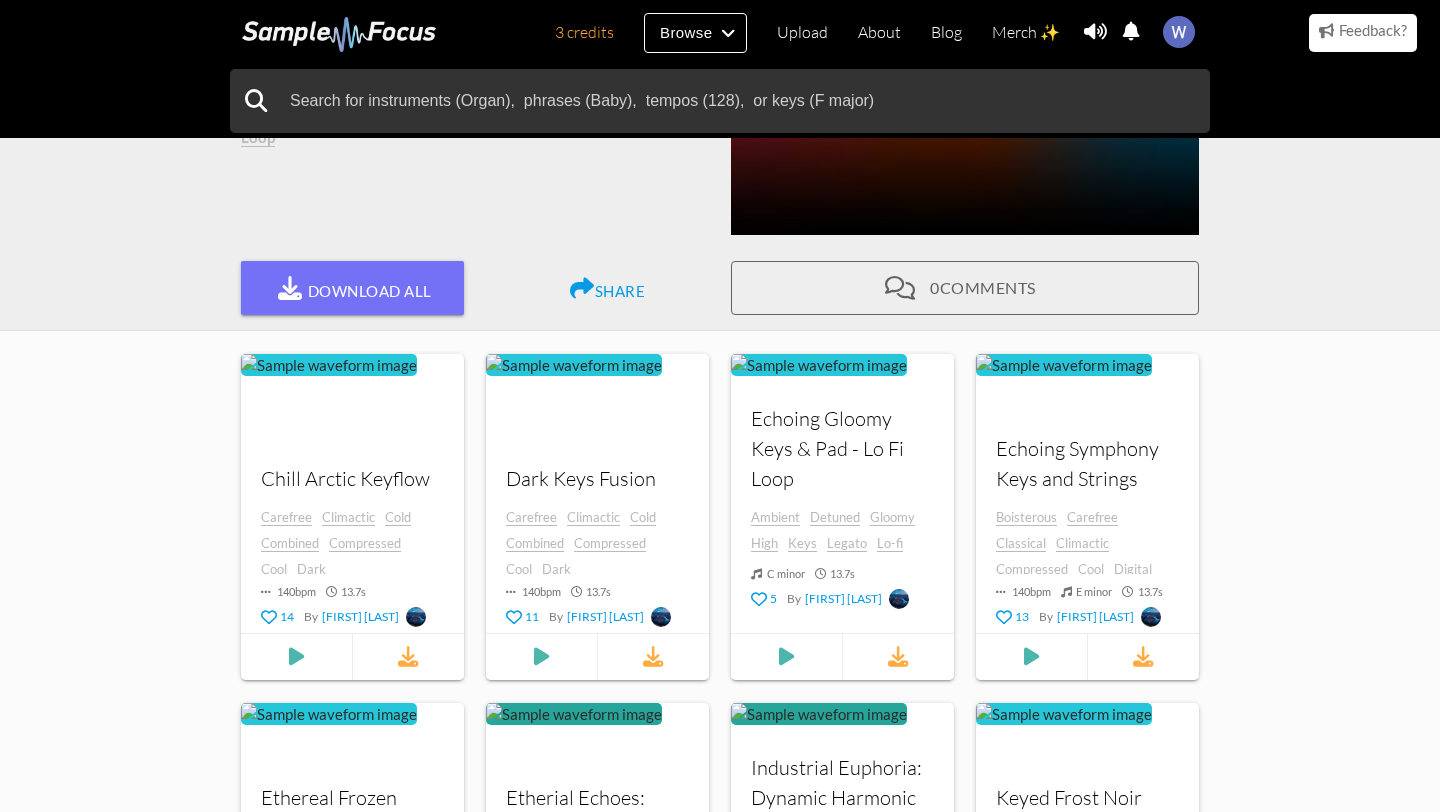 scroll, scrollTop: 0, scrollLeft: 0, axis: both 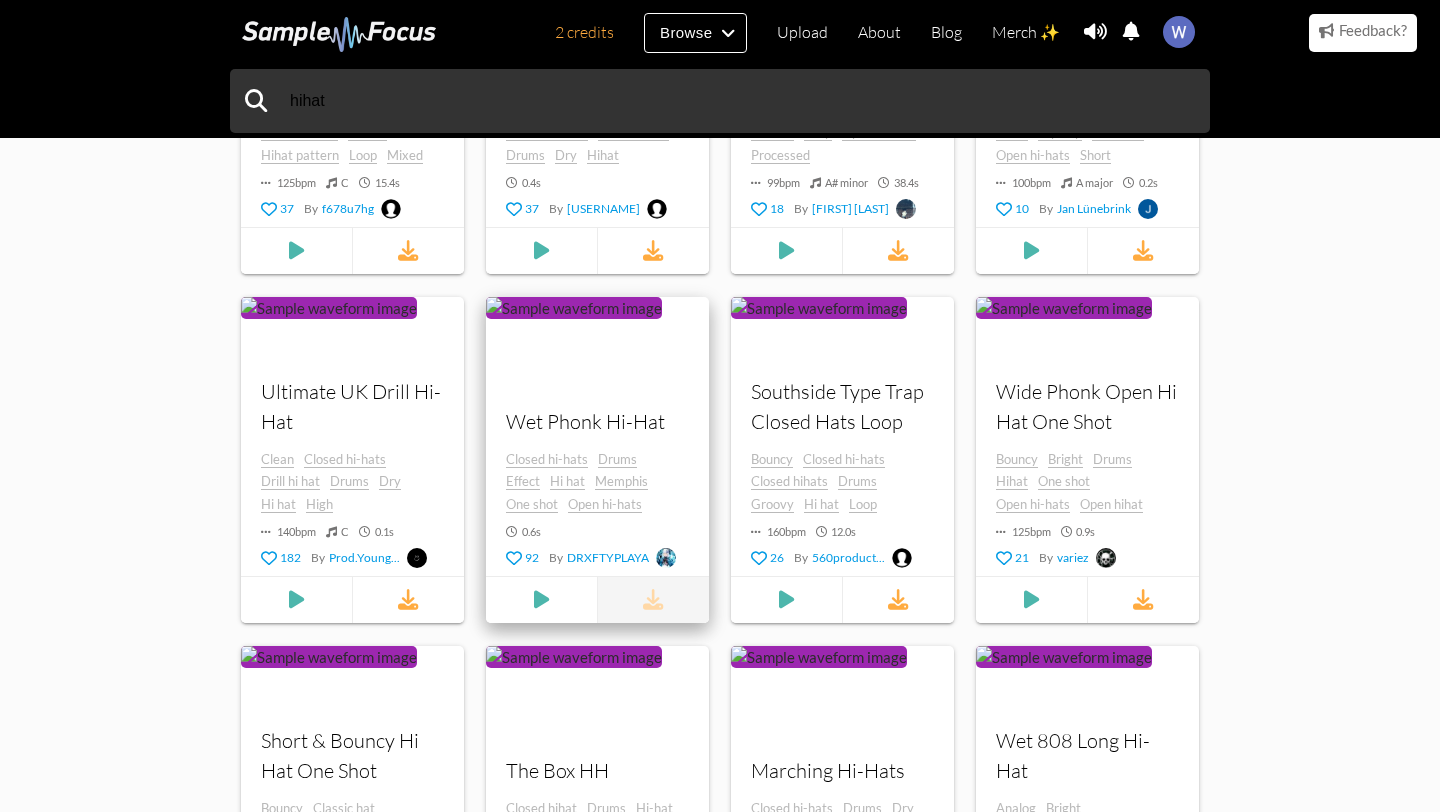 click at bounding box center (653, 600) 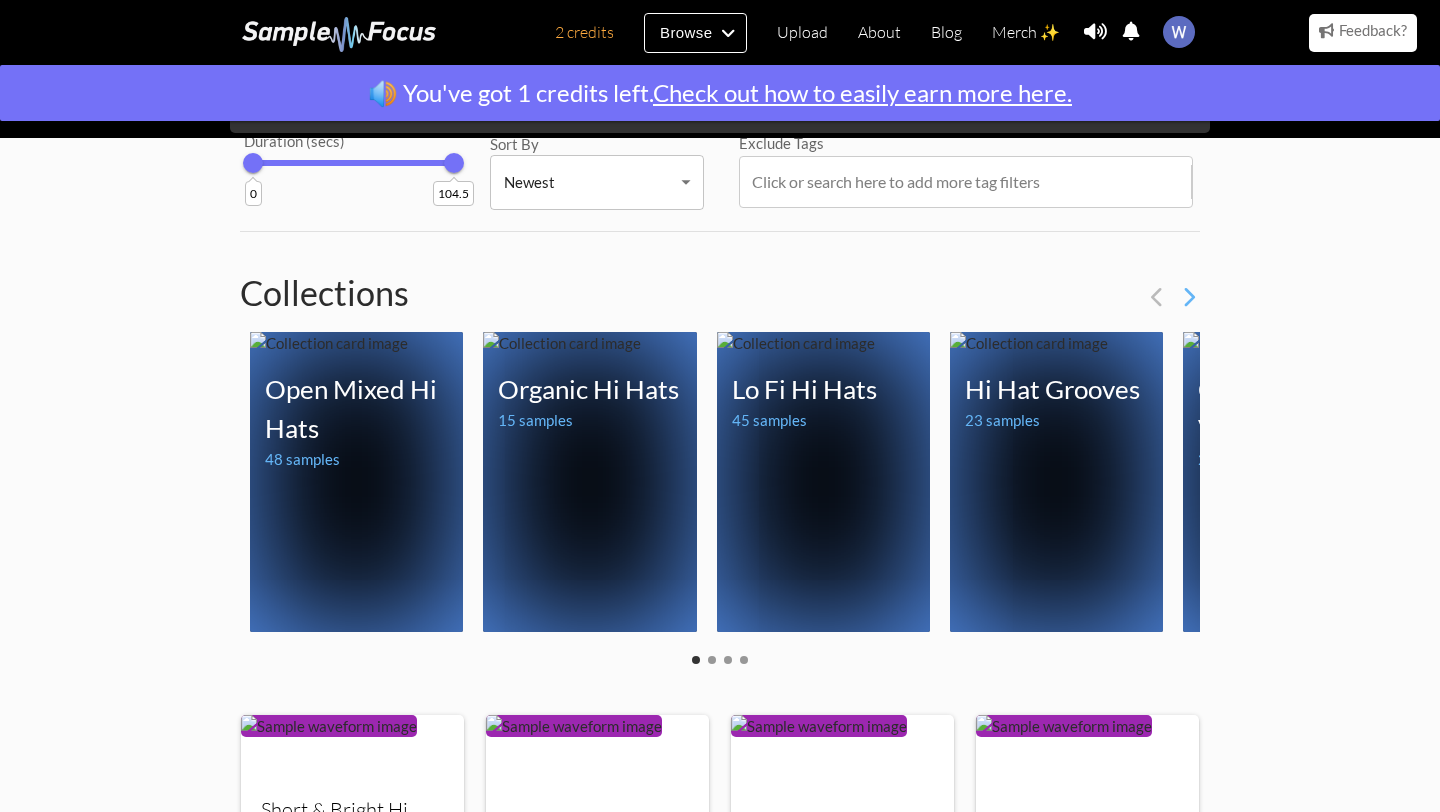 scroll, scrollTop: 0, scrollLeft: 0, axis: both 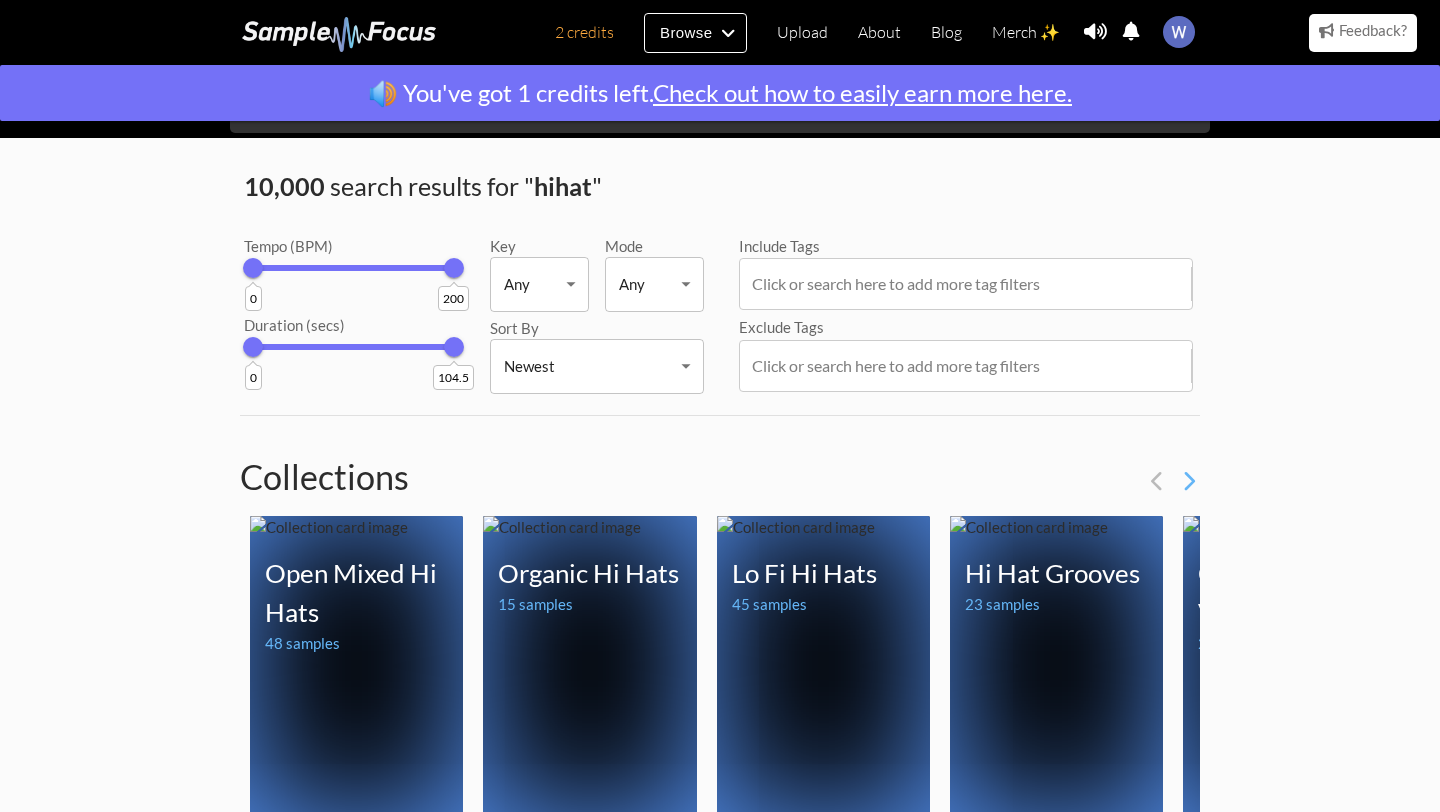 click on "hihat
10,000    search results for " hihat " Tempo (BPM) 0 200 Duration (secs) 0 104.5 Key Any Any ​ Mode Any Any ​ Sort By Newest Newest ​ Include Tags Click or search here to add more tag filters Exclude Tags Click or search here to add more tag filters Collections Open Mixed Hi Hats 48 samples Open Mixed Hi Hats Your browser does not support the audio  element. Your browser does not support the audio  element. Your browser does not support the audio  element. +  45  more  samples Organic Hi Hats 15 samples Organic Hi Hats Your browser does not support the audio  element. Your browser does not support the audio  element. Your browser does not support the audio  element. +  12  more  samples Lo Fi Hi Hats 45 samples Lo Fi Hi Hats Your browser does not support the audio  element. Your browser does not support the audio  element. audio  element. +  42 9" at bounding box center [720, 1387] 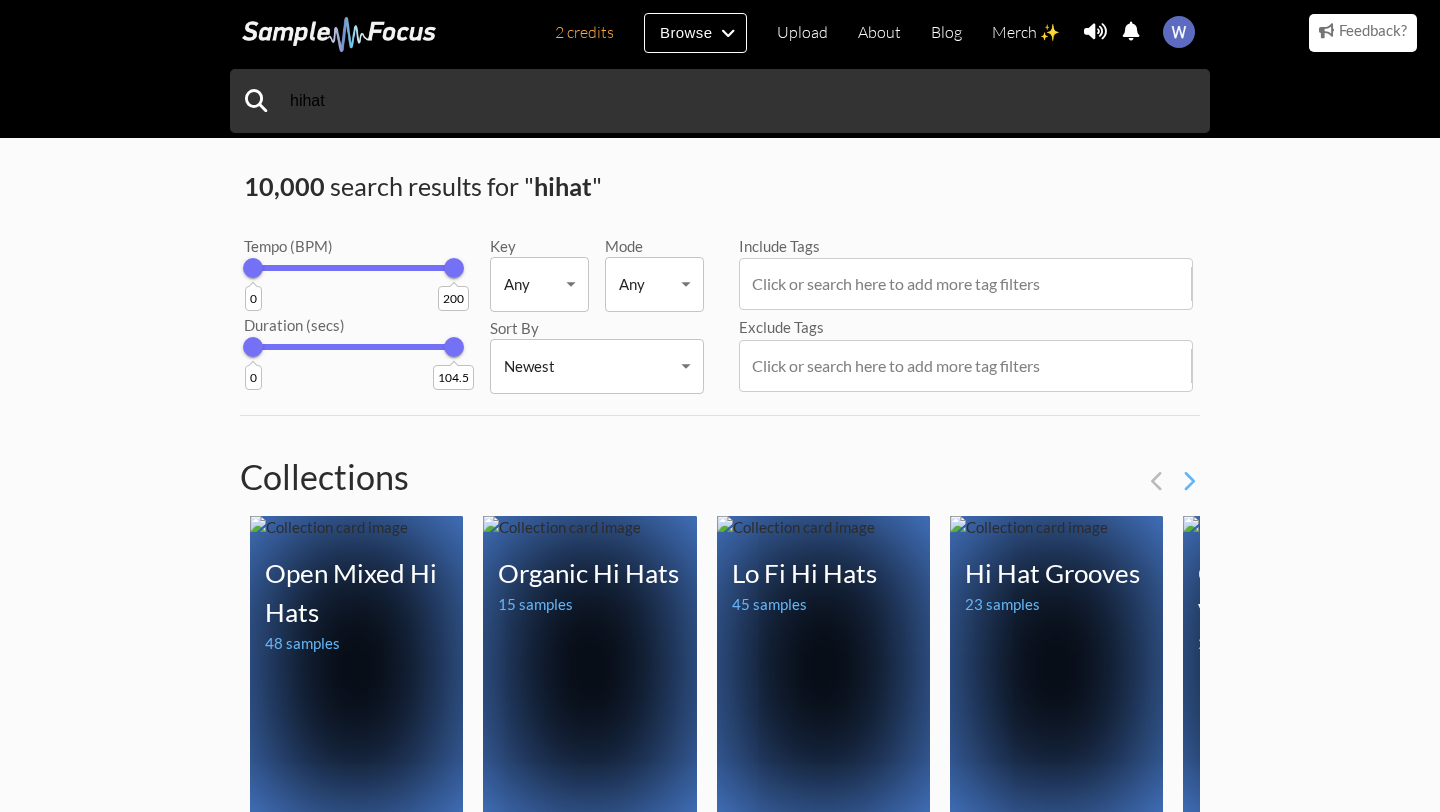 click on "hihat
10,000    search results for " hihat " Tempo (BPM) 0 200 Duration (secs) 0 104.5 Key Any Any ​ Mode Any Any ​ Sort By Newest Newest ​ Include Tags Click or search here to add more tag filters Exclude Tags Click or search here to add more tag filters Collections Open Mixed Hi Hats 48 samples Open Mixed Hi Hats Your browser does not support the audio  element. Your browser does not support the audio  element. Your browser does not support the audio  element. +  45  more  samples Organic Hi Hats 15 samples Organic Hi Hats Your browser does not support the audio  element. Your browser does not support the audio  element. Your browser does not support the audio  element. +  12  more  samples Lo Fi Hi Hats 45 samples Lo Fi Hi Hats Your browser does not support the audio  element. Your browser does not support the audio  element. audio  element. +  42 9" at bounding box center [720, 1387] 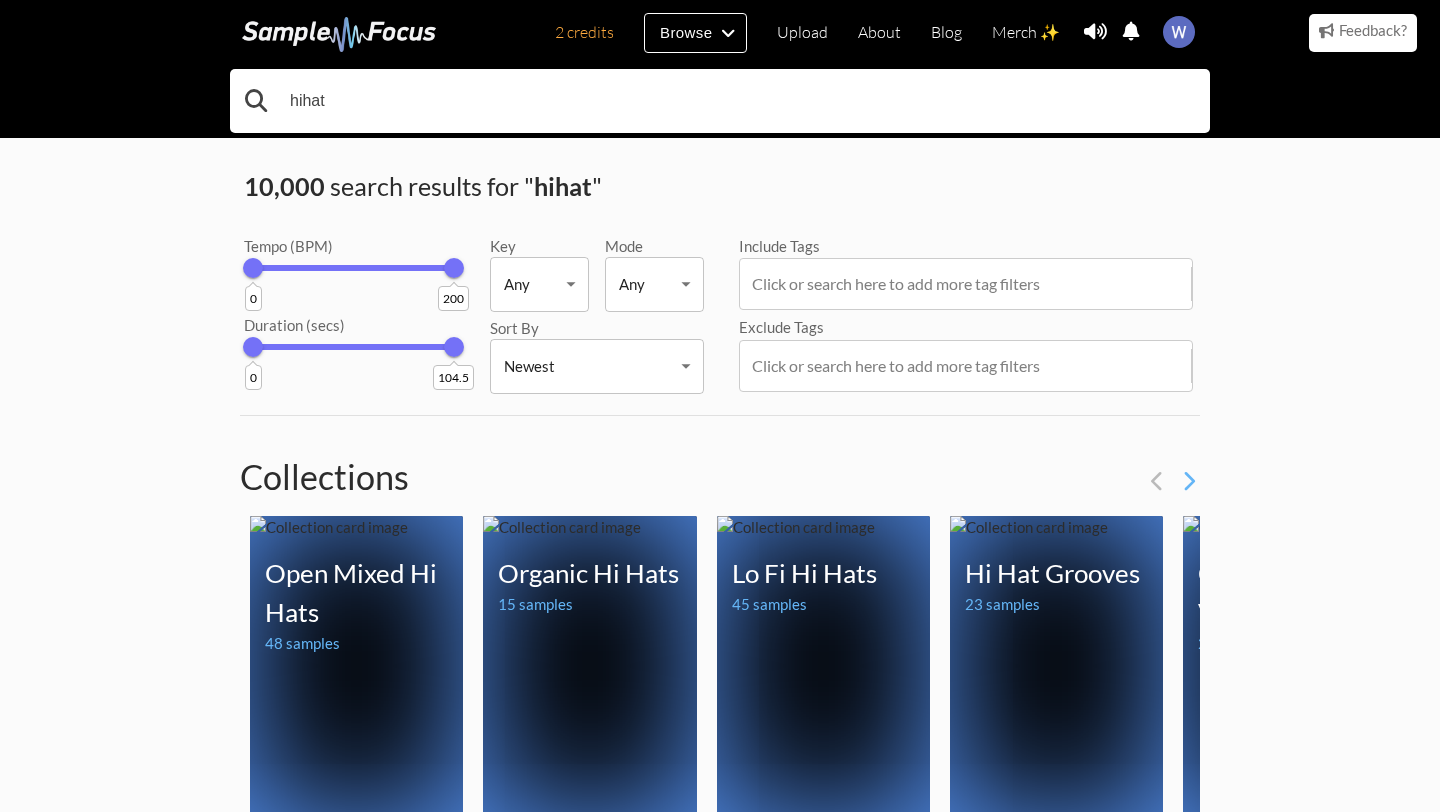 click on "hihat" at bounding box center (720, 101) 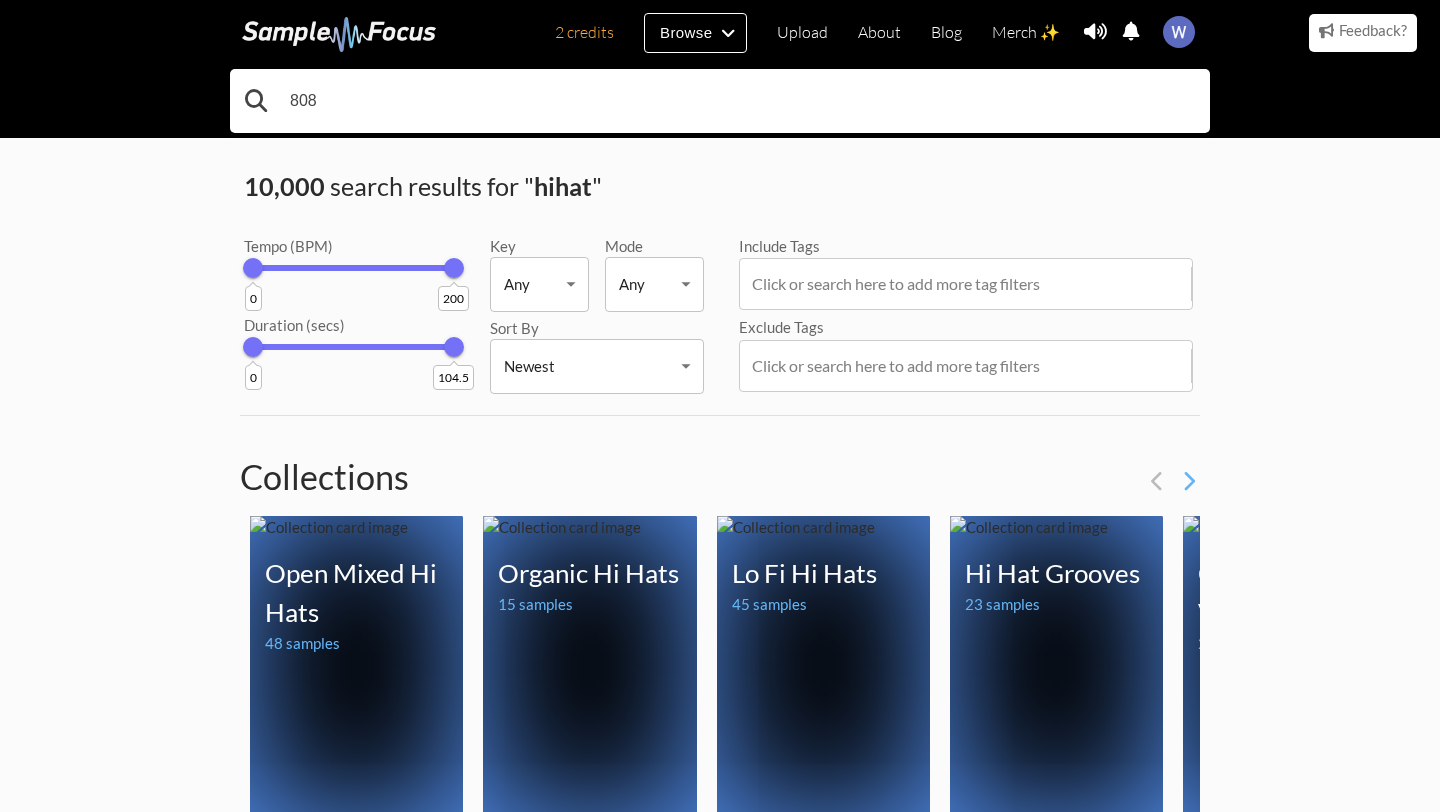 type on "808" 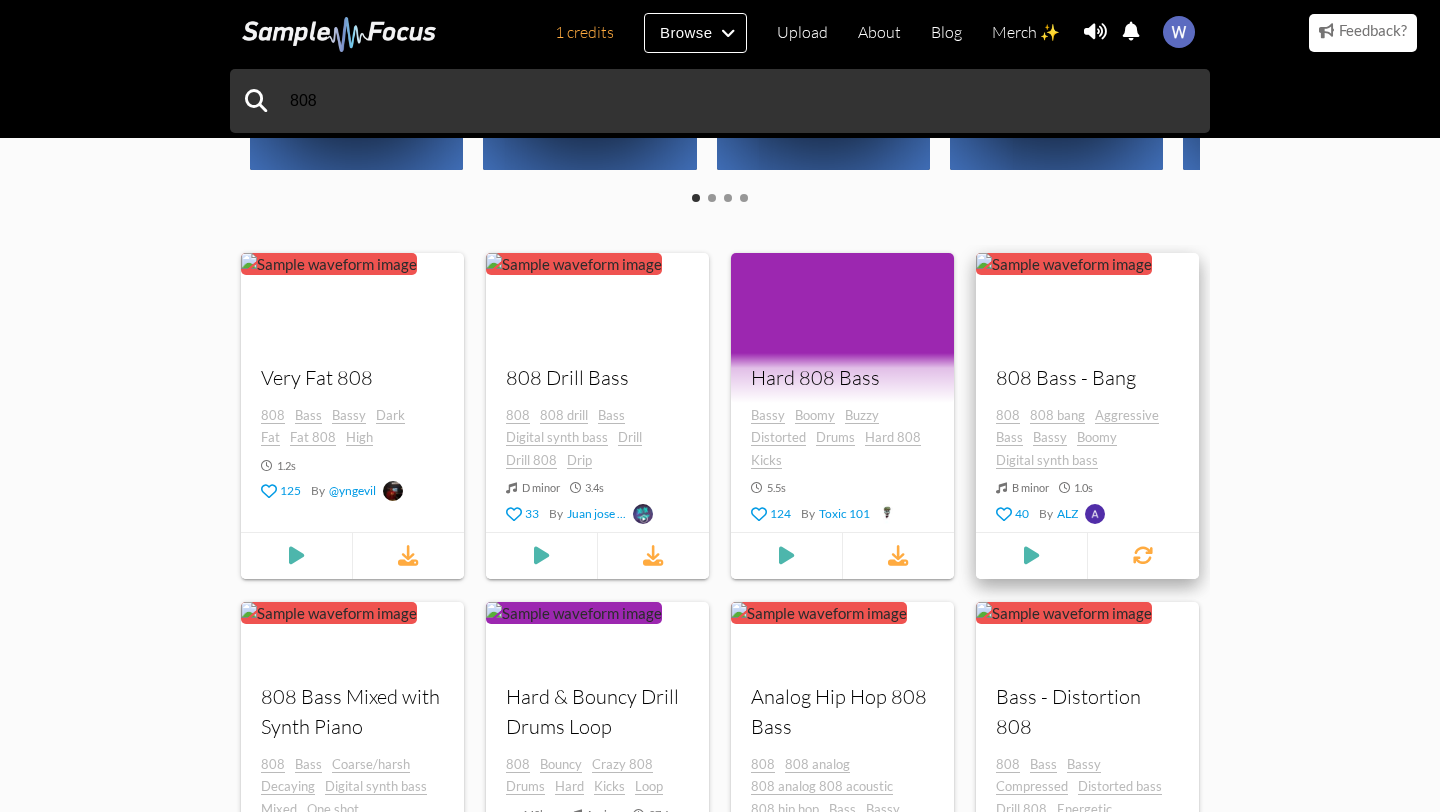 scroll, scrollTop: 689, scrollLeft: 0, axis: vertical 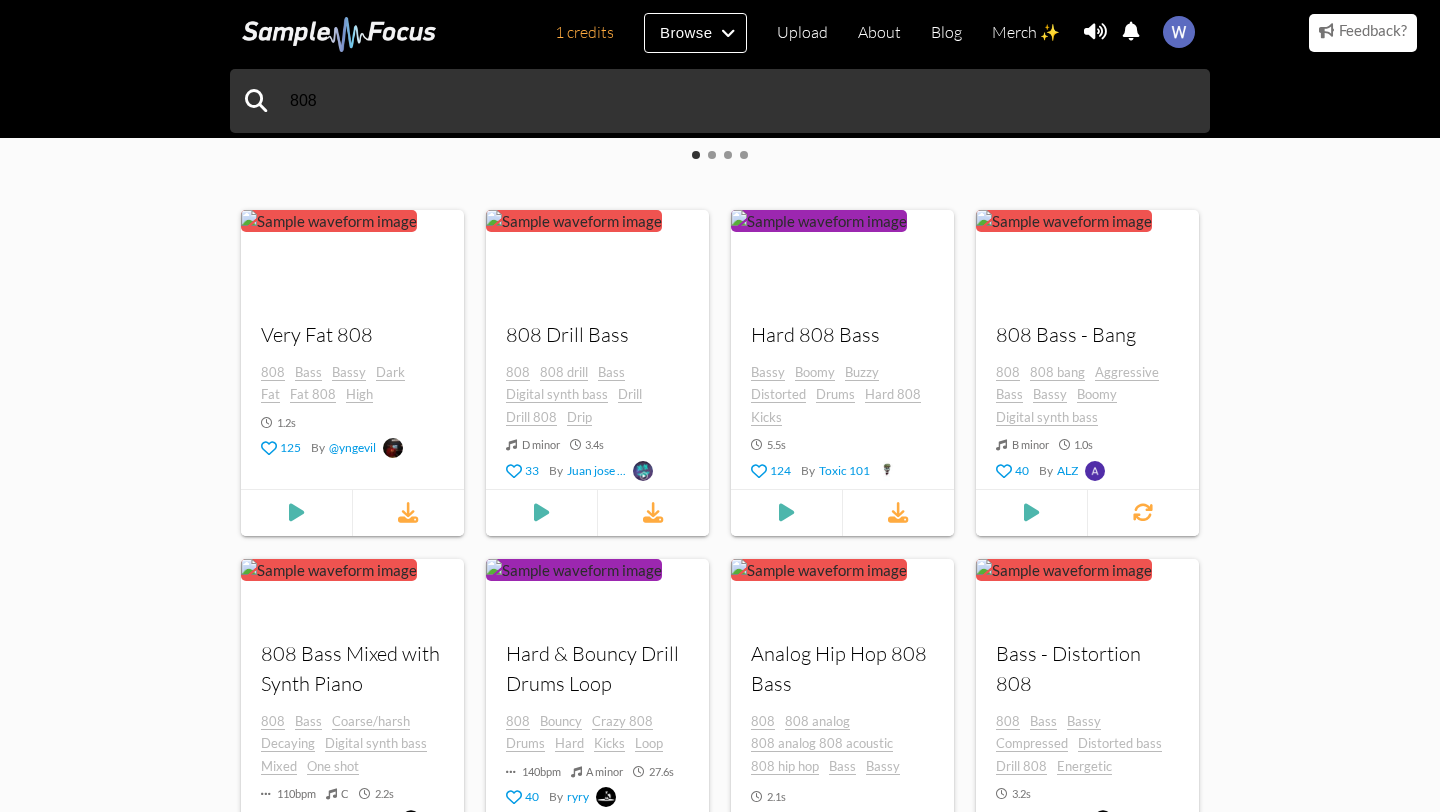 click on "808
10,000    search results for " 808 " Tempo (BPM) 0 200 Duration (secs) 0 109 Key Any Any ​ Mode Any Any ​ Sort By Newest Newest ​ Include Tags Click or search here to add more tag filters Exclude Tags Click or search here to add more tag filters Collections Boomin 808 Bass 22 samples Boomin 808 Bass Your browser does not support the audio  element. Your browser does not support the audio  element. Your browser does not support the audio  element. +  19  more  samples Tuned Drum Hits 46 samples Tuned Drum Hits Your browser does not support the audio  element. Your browser does not support the audio  element. Your browser does not support the audio  element. +  43  more  samples 808 Bass One Shot Subs 66 samples 808 Bass One Shot Subs Your browser does not support the audio  element. Your browser does not support the audio  element. audio  element. 8" at bounding box center [720, 698] 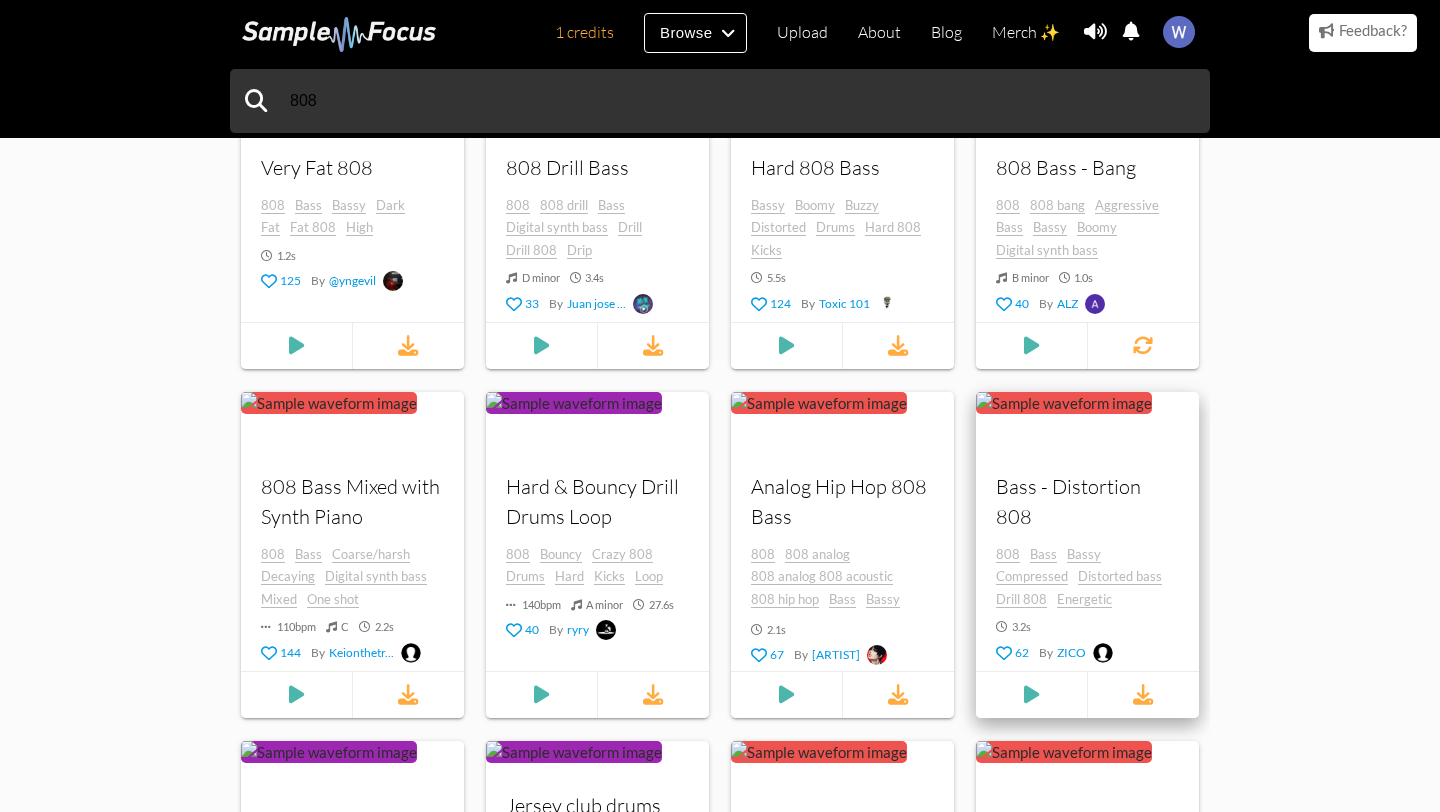 scroll, scrollTop: 735, scrollLeft: 0, axis: vertical 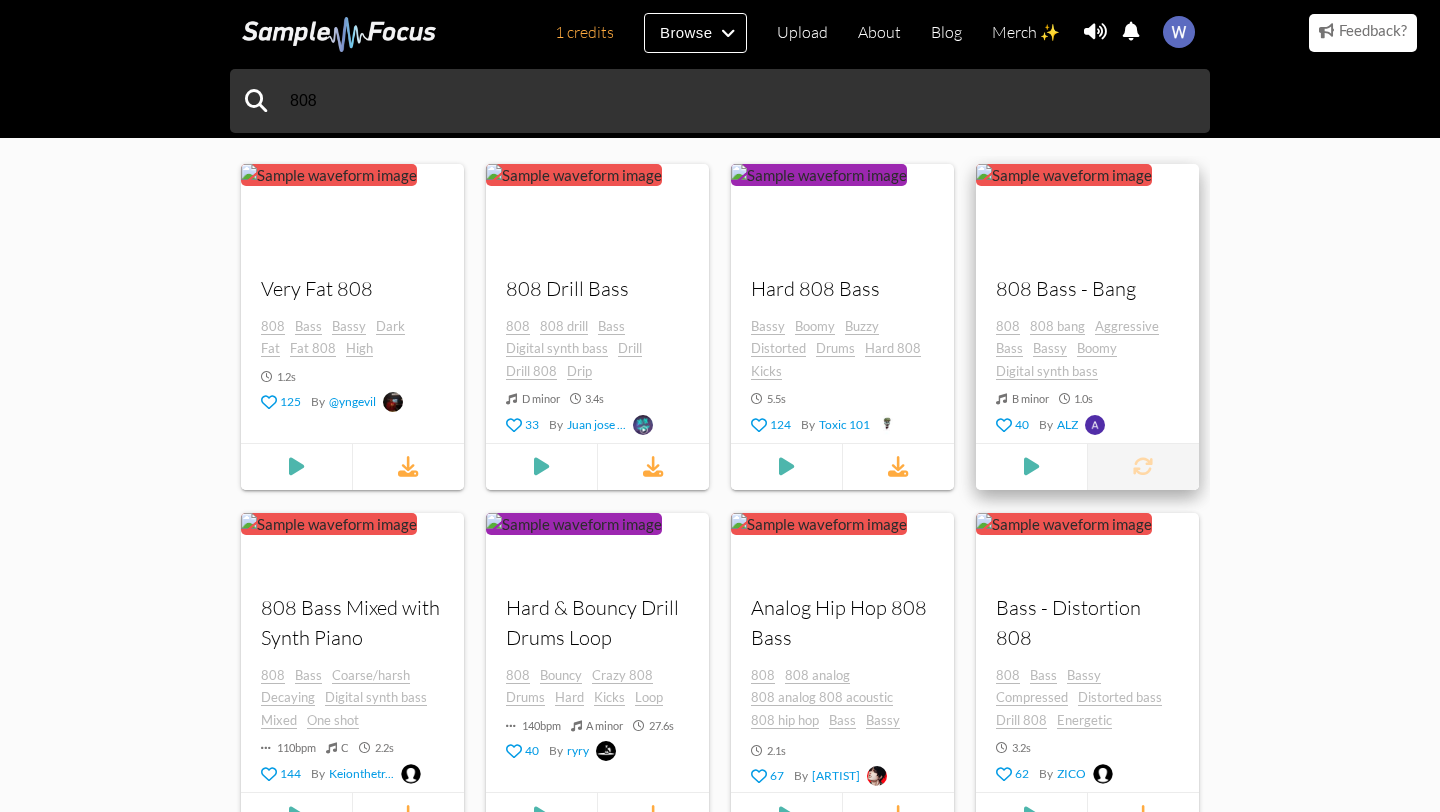 click at bounding box center [1143, 467] 